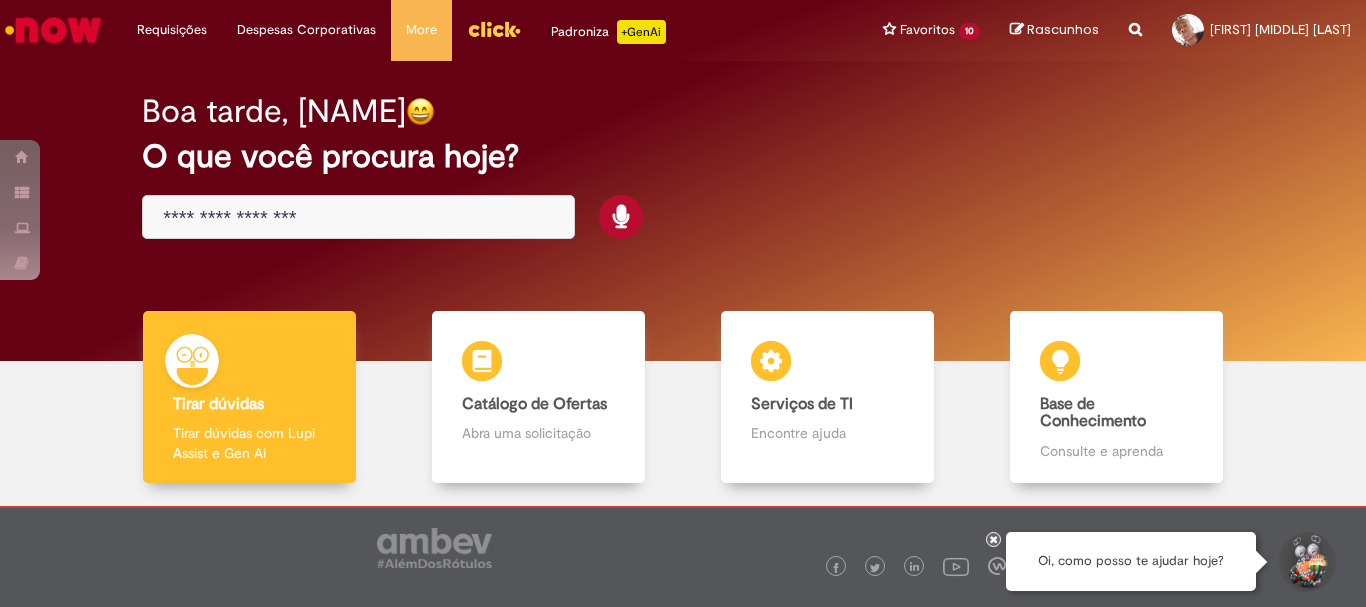 scroll, scrollTop: 0, scrollLeft: 0, axis: both 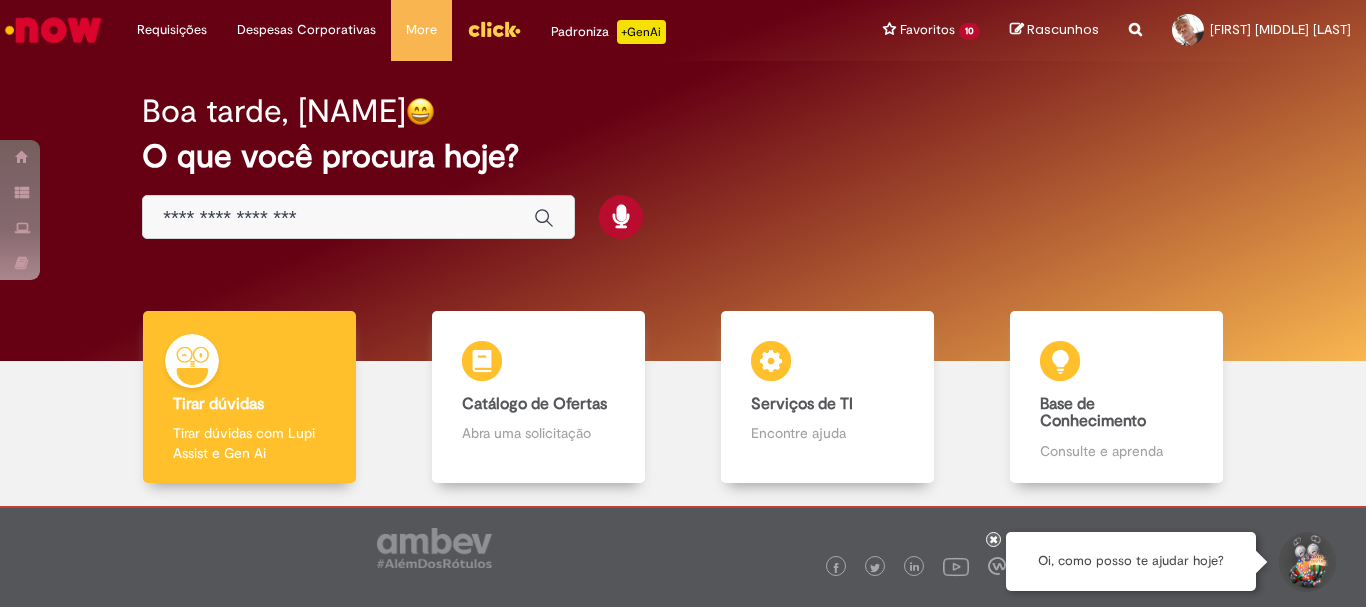 click at bounding box center (338, 218) 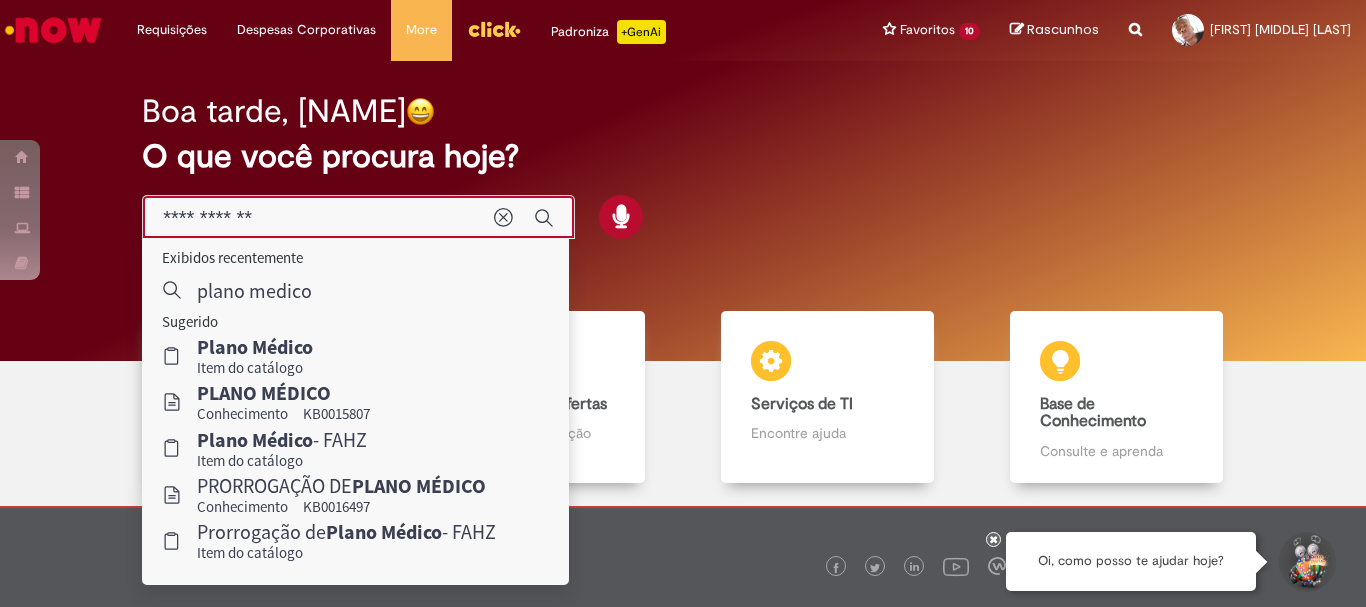 type on "**********" 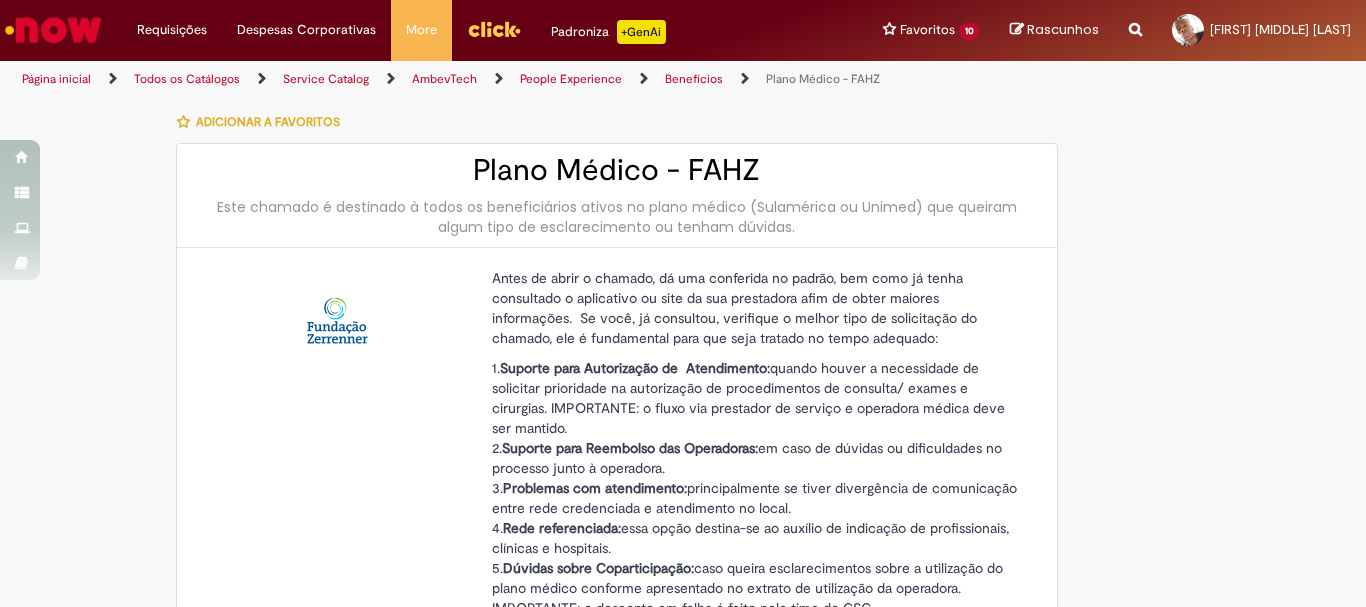 type on "********" 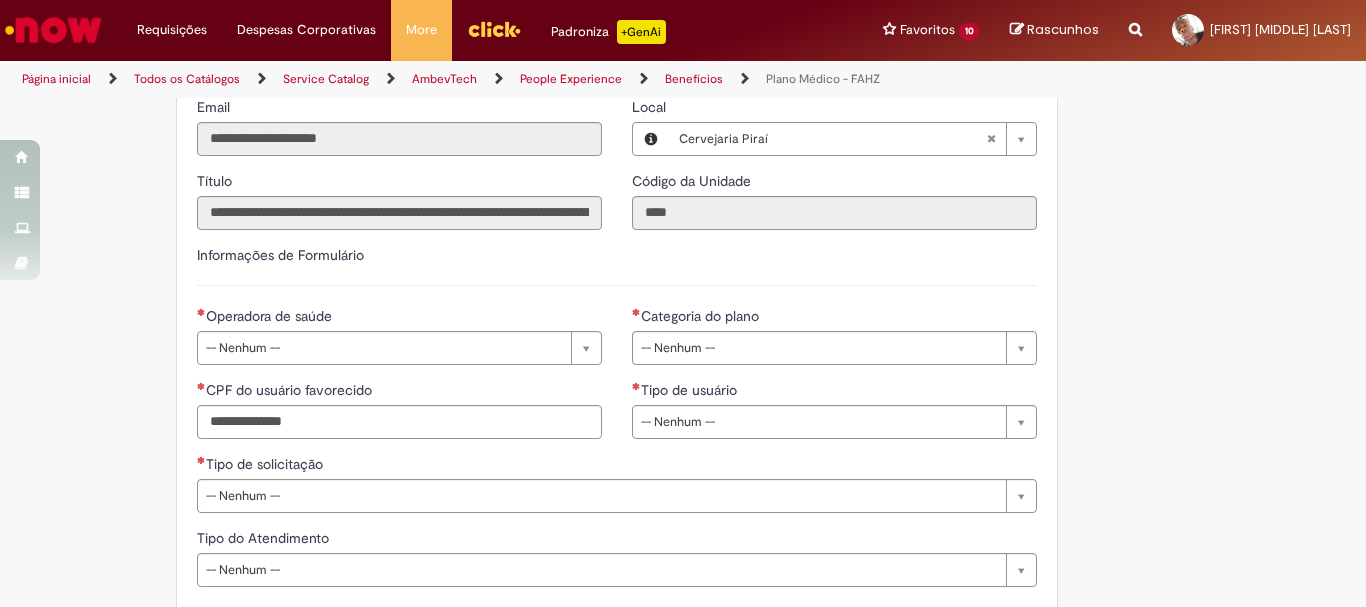 scroll, scrollTop: 1100, scrollLeft: 0, axis: vertical 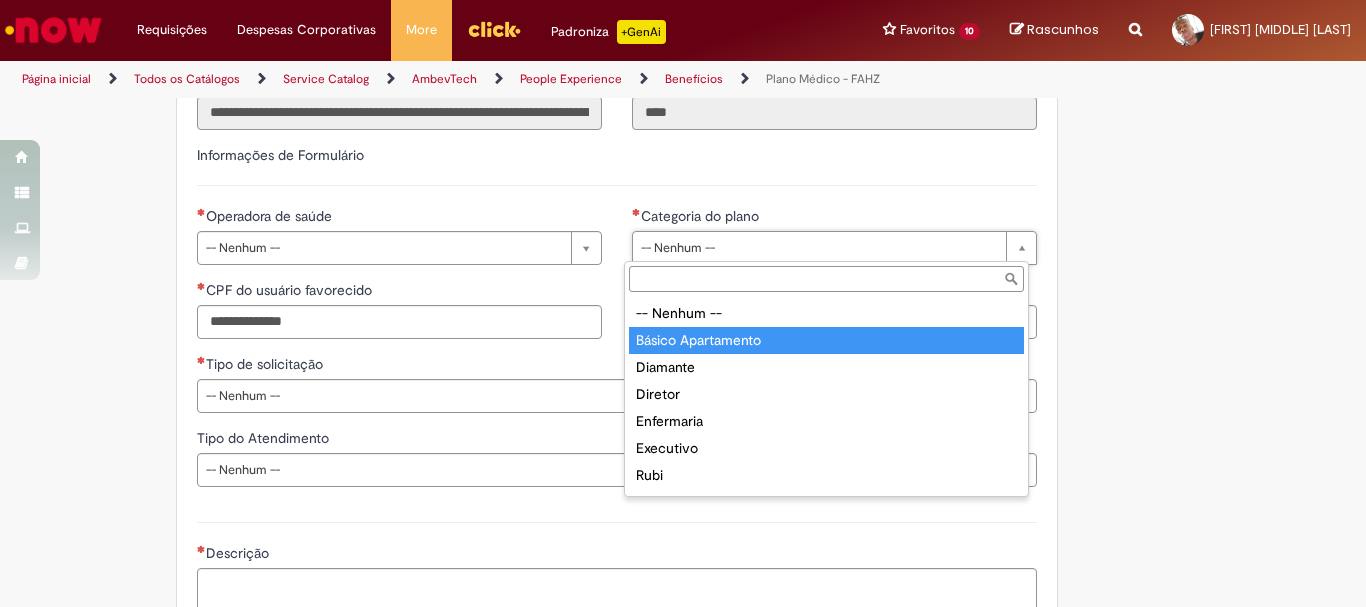 type on "**********" 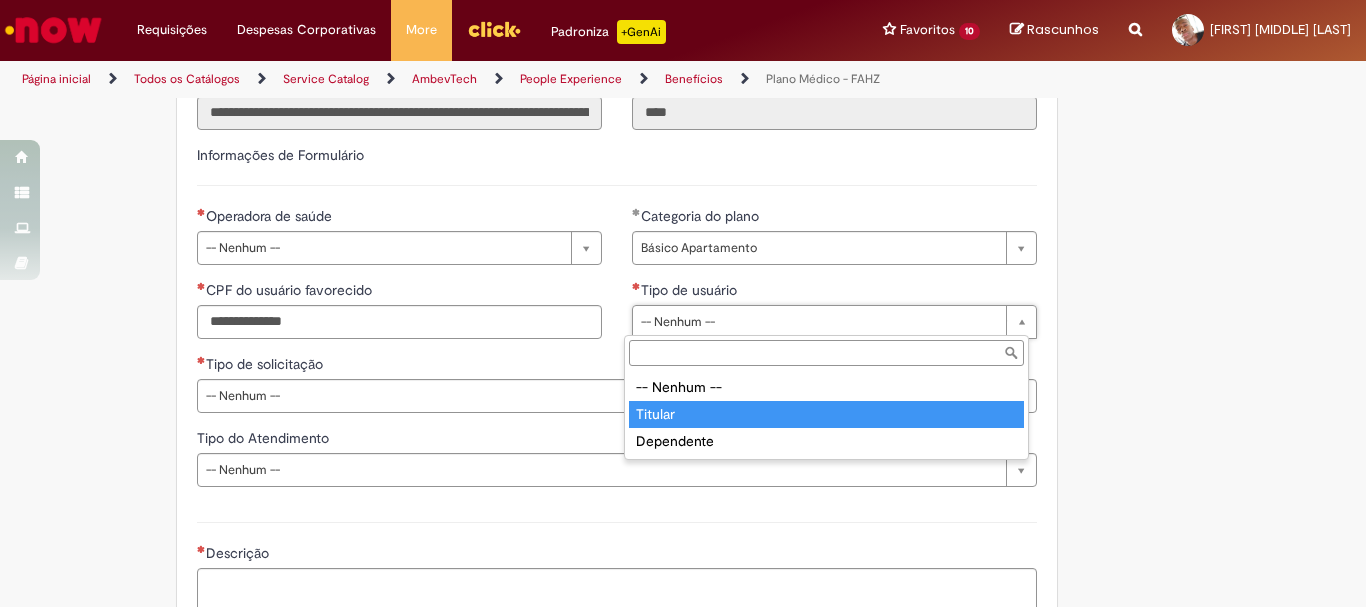 type on "*******" 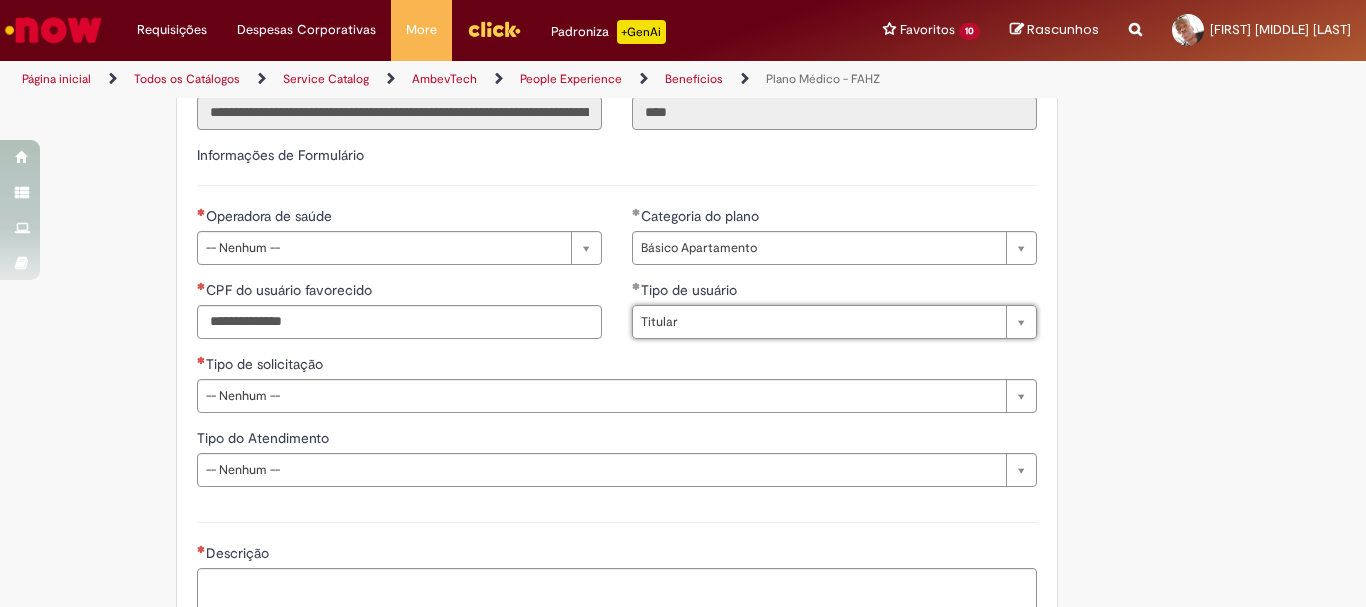 scroll, scrollTop: 1200, scrollLeft: 0, axis: vertical 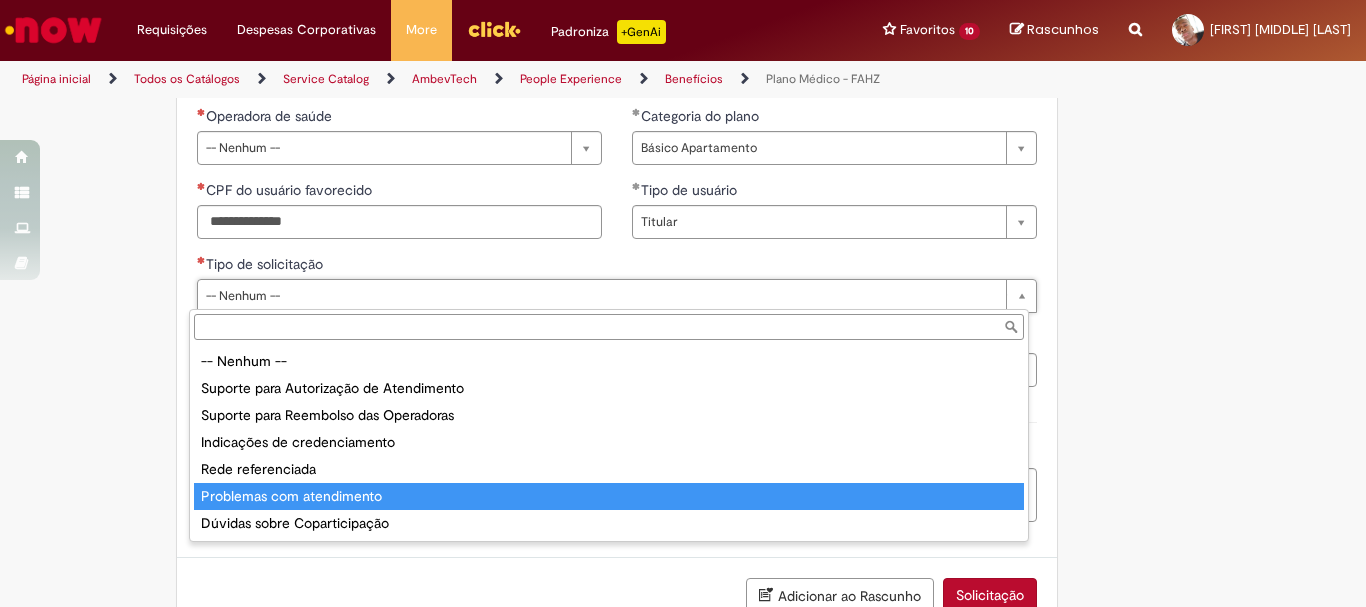 type on "**********" 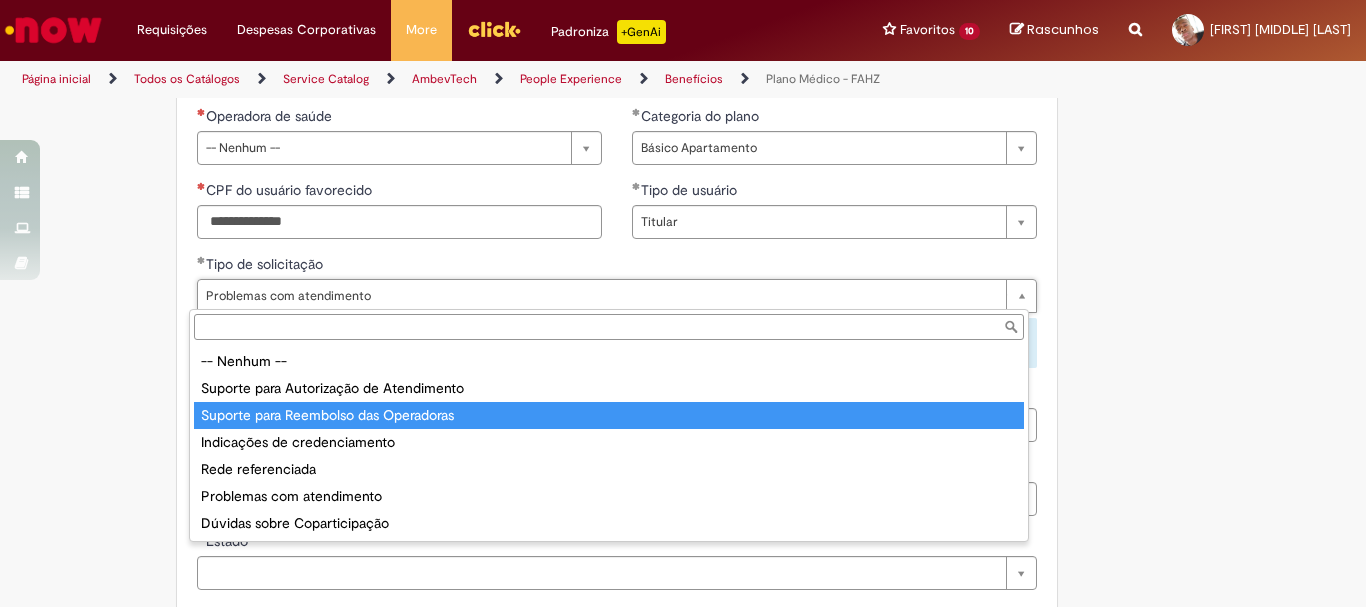 type on "**********" 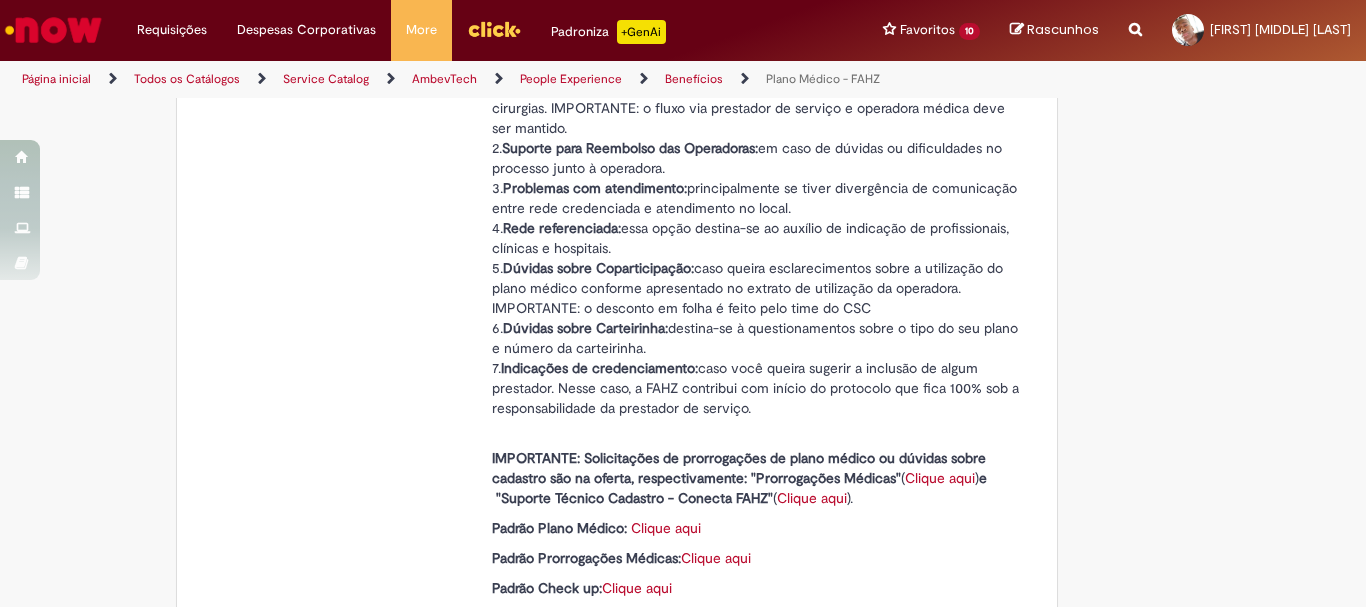 scroll, scrollTop: 500, scrollLeft: 0, axis: vertical 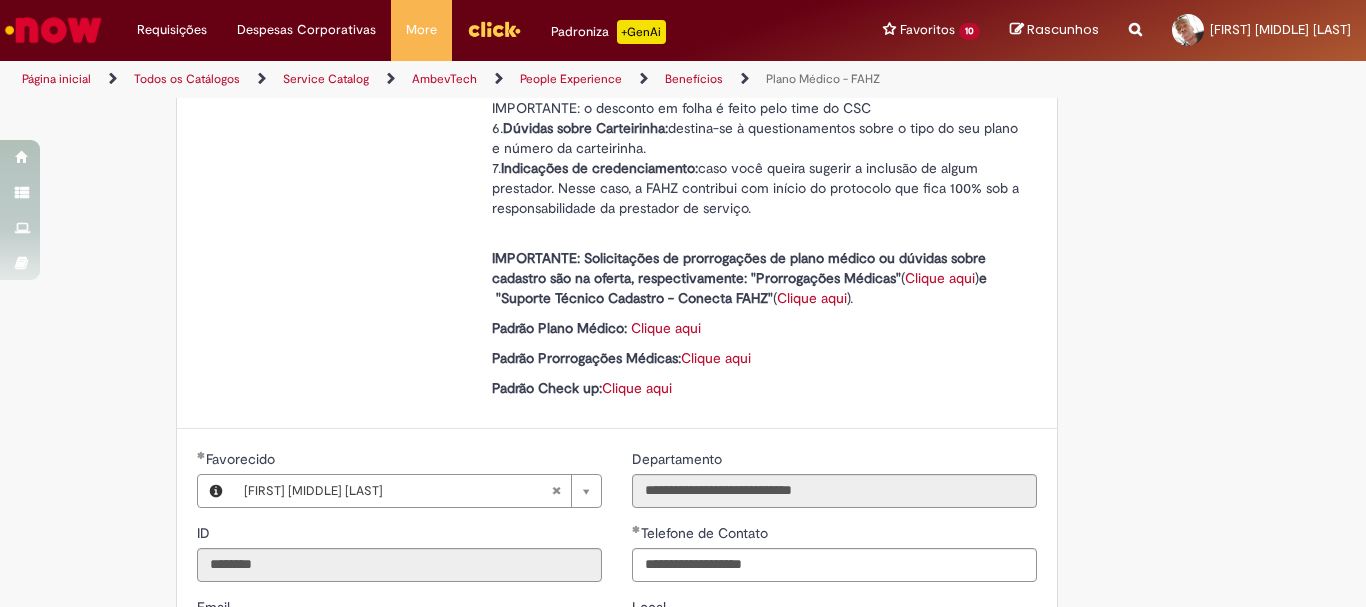 click on "Clique aqui" at bounding box center (812, 298) 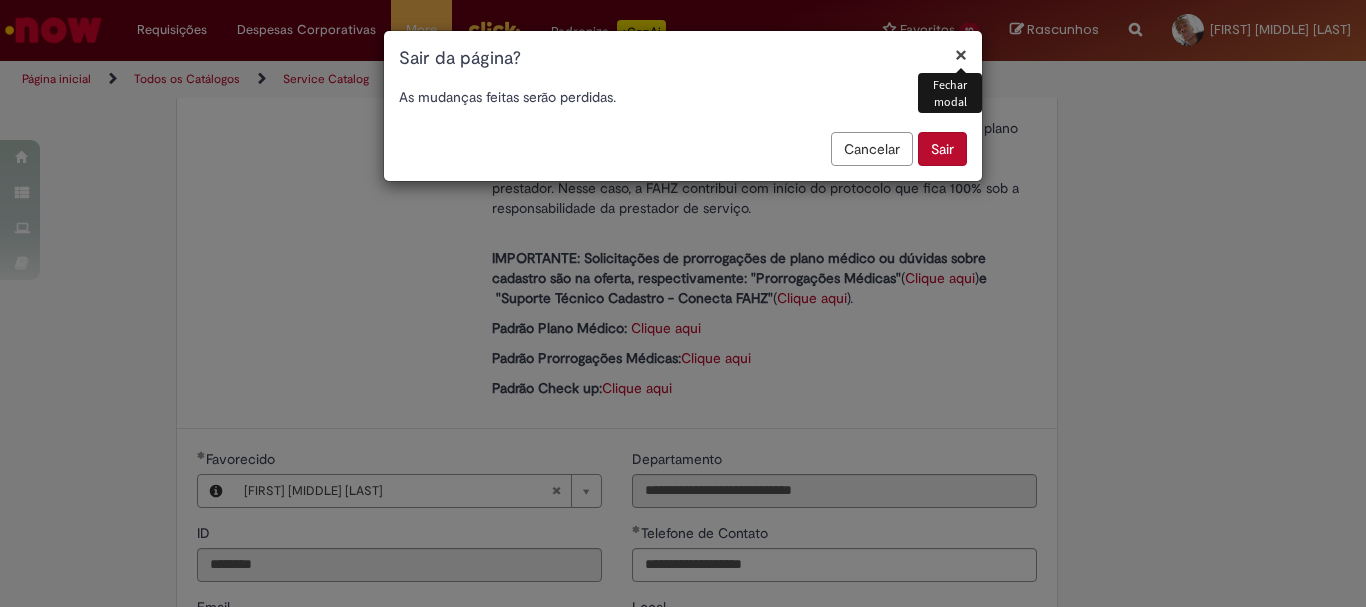 click on "Sair" at bounding box center (942, 149) 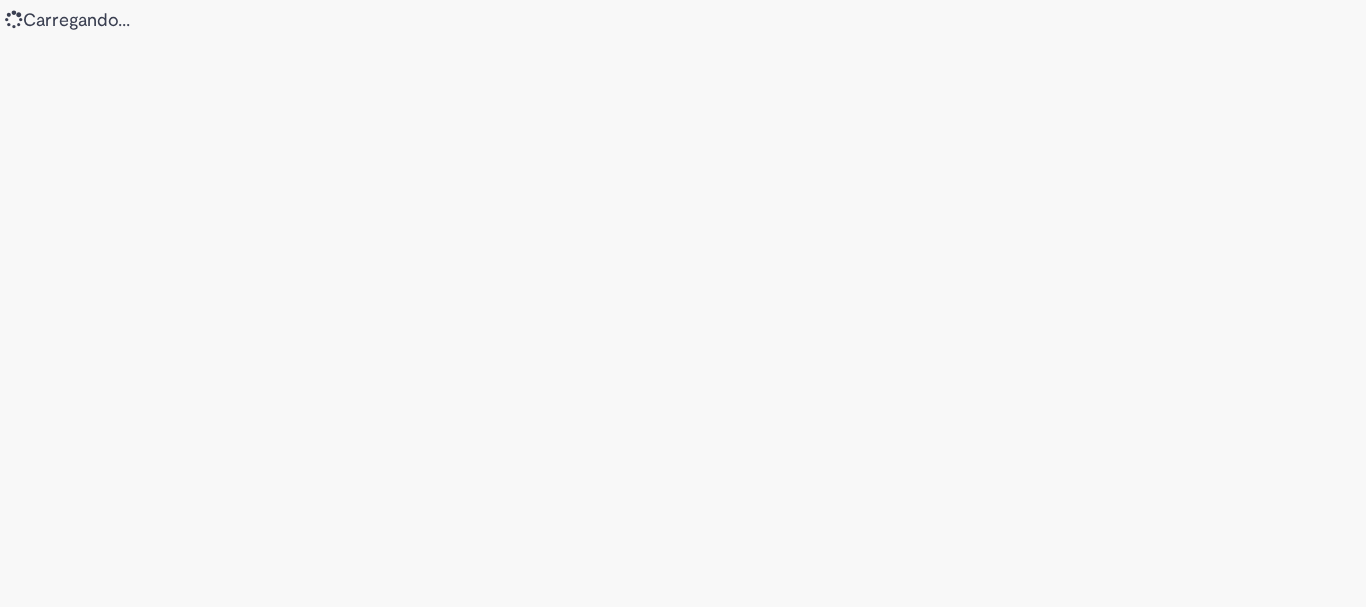 scroll, scrollTop: 0, scrollLeft: 0, axis: both 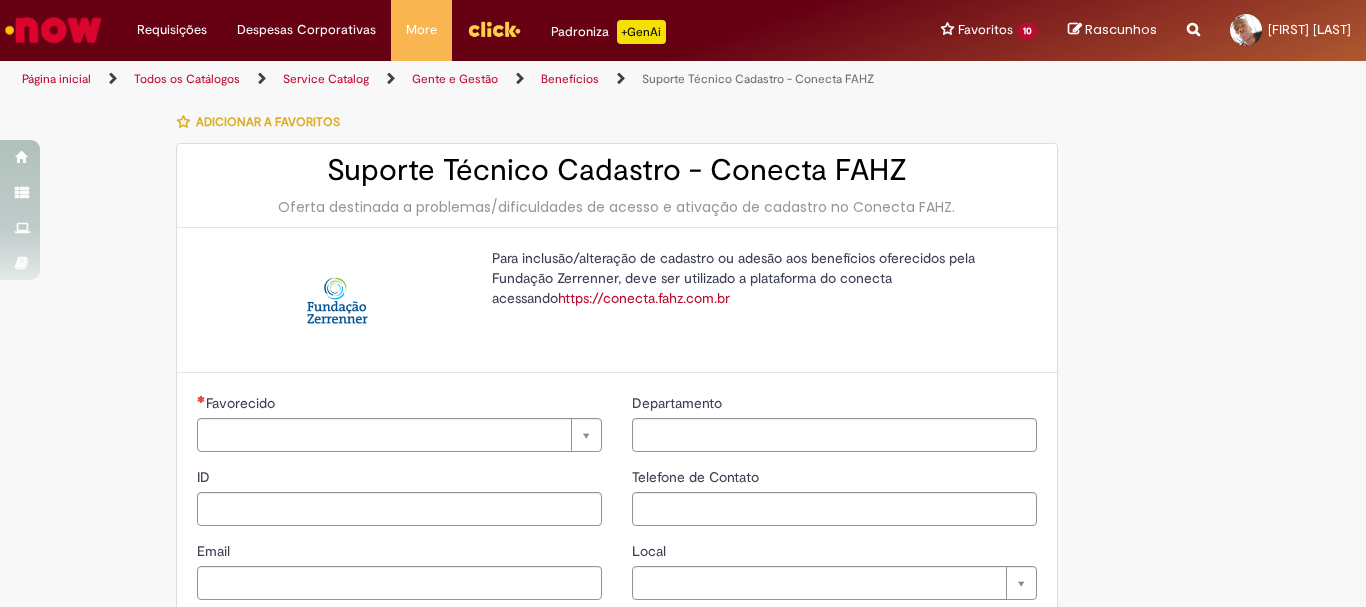 type on "********" 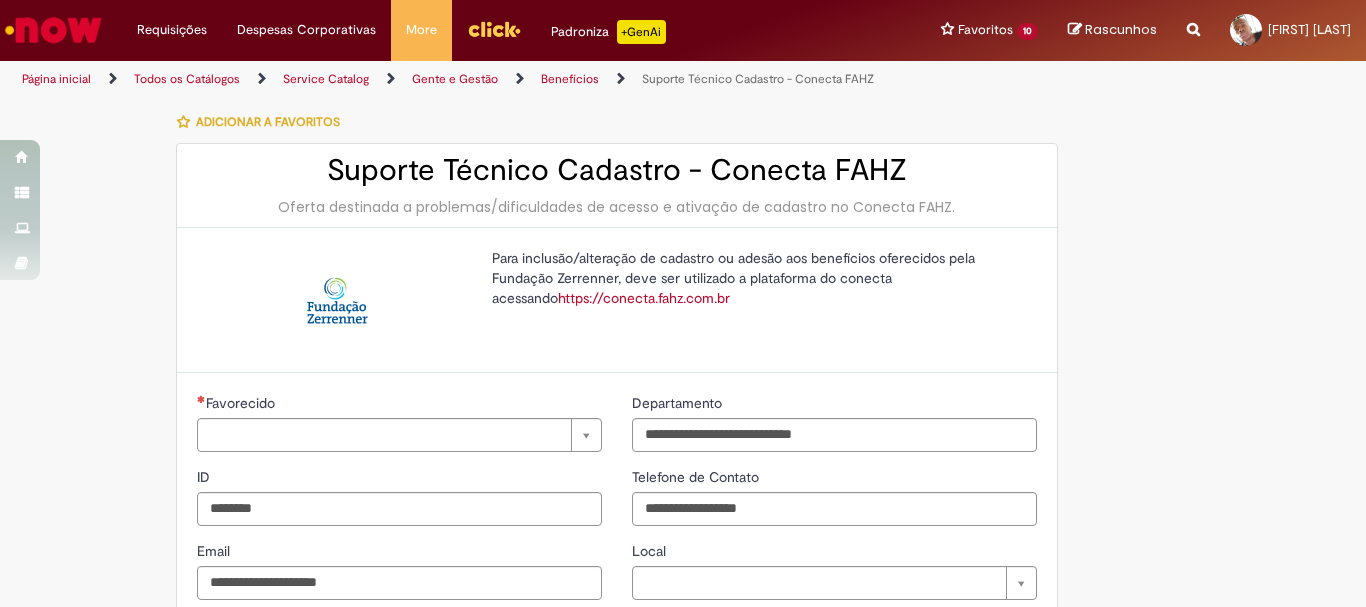 type on "**********" 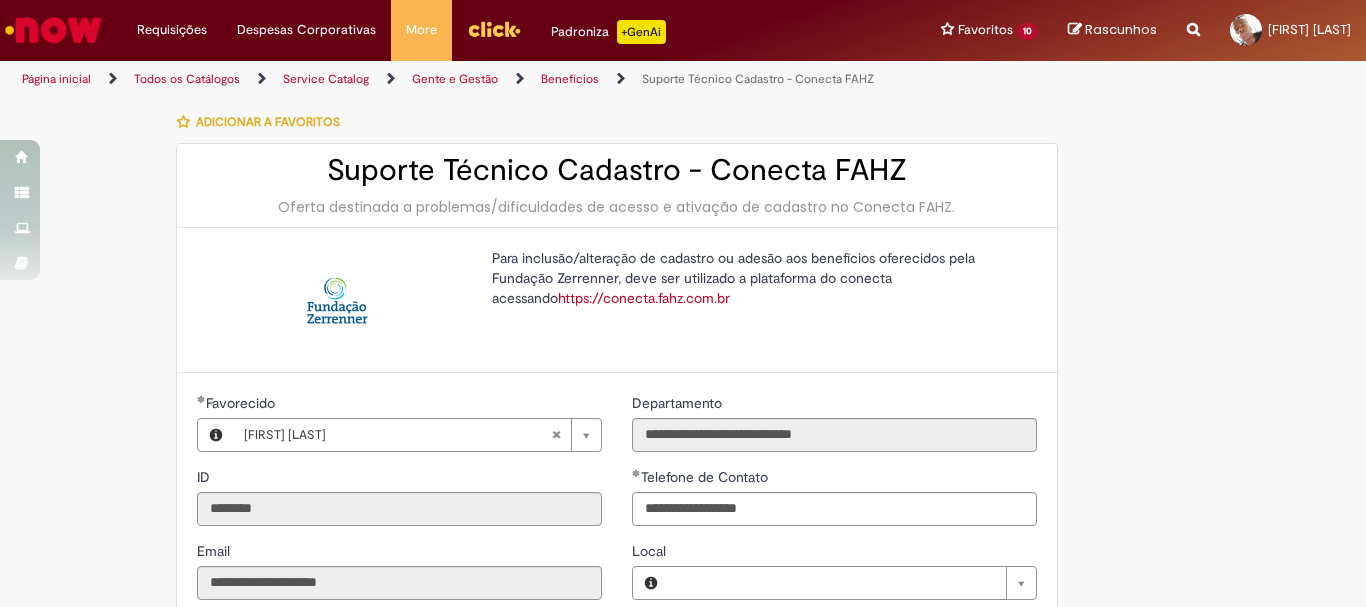 type on "**********" 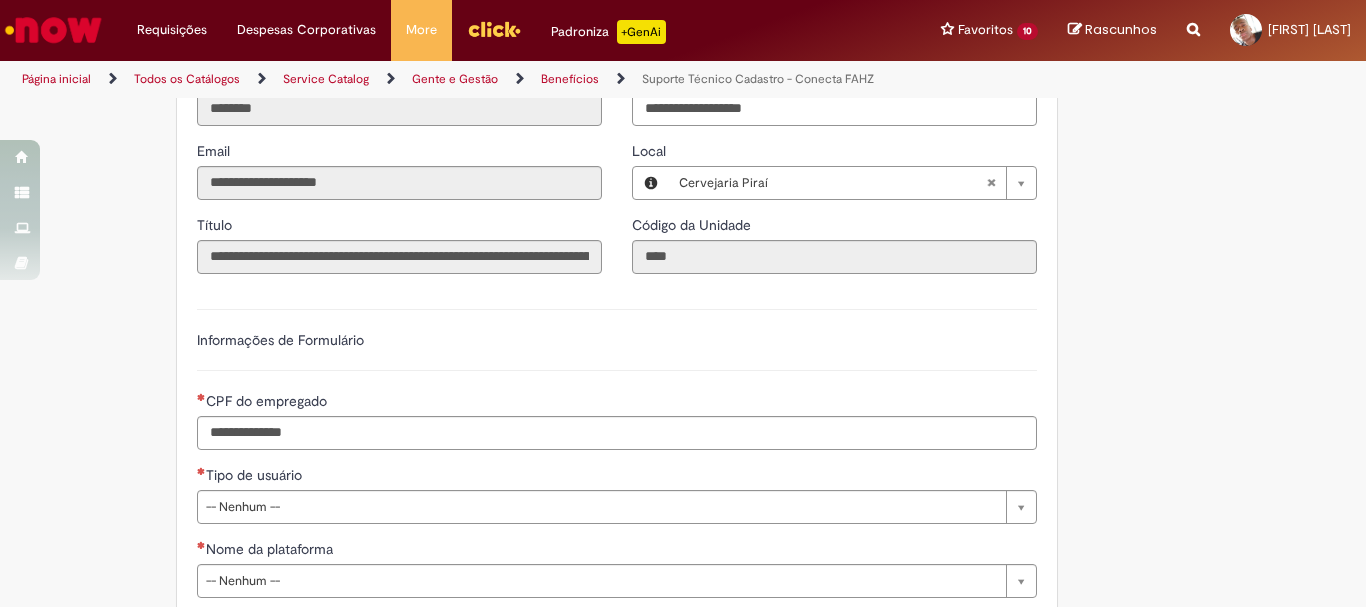 scroll, scrollTop: 600, scrollLeft: 0, axis: vertical 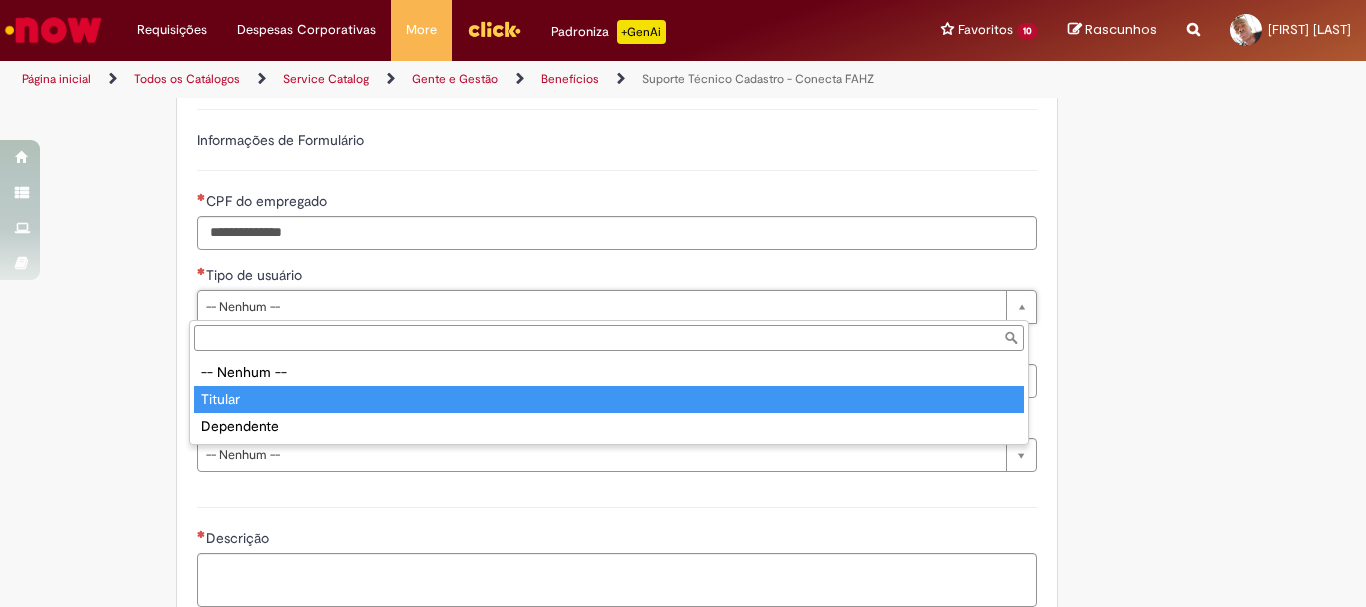 type on "*******" 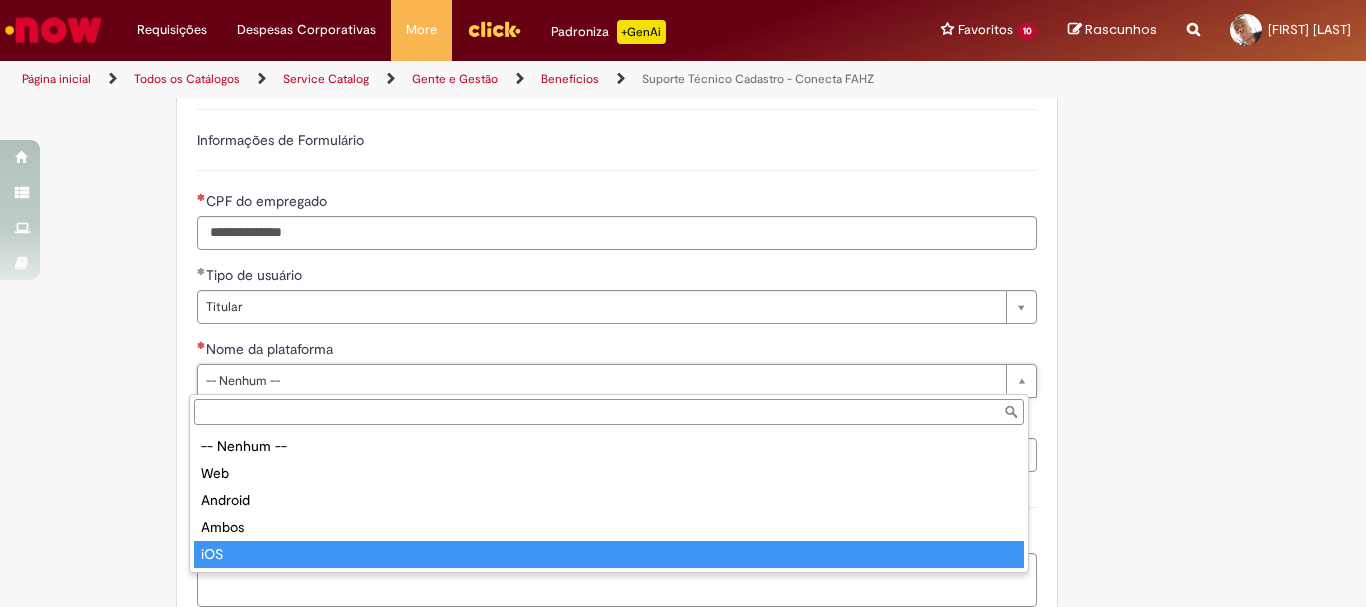 type on "***" 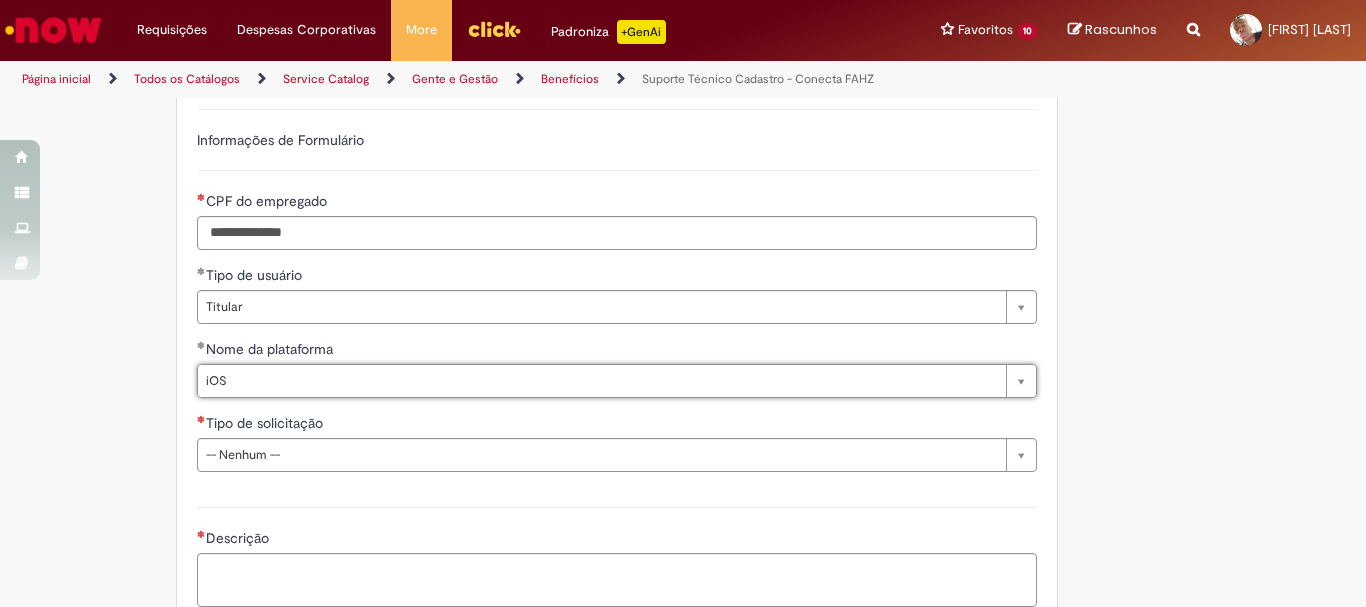 scroll, scrollTop: 700, scrollLeft: 0, axis: vertical 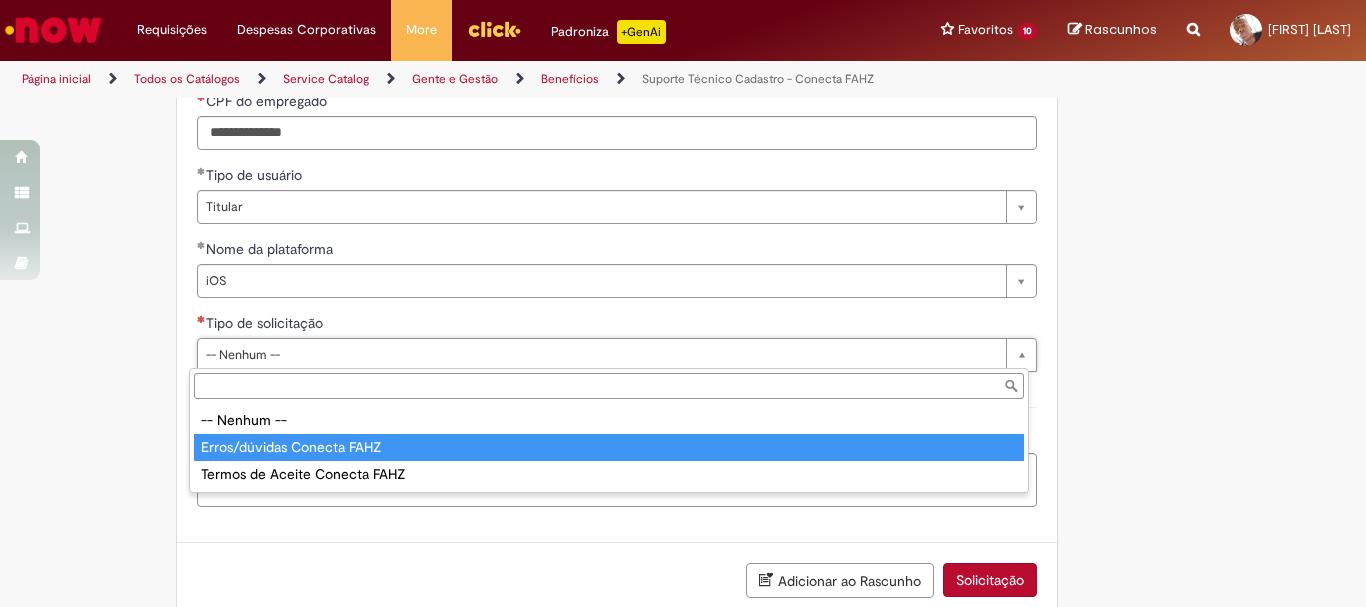 type on "**********" 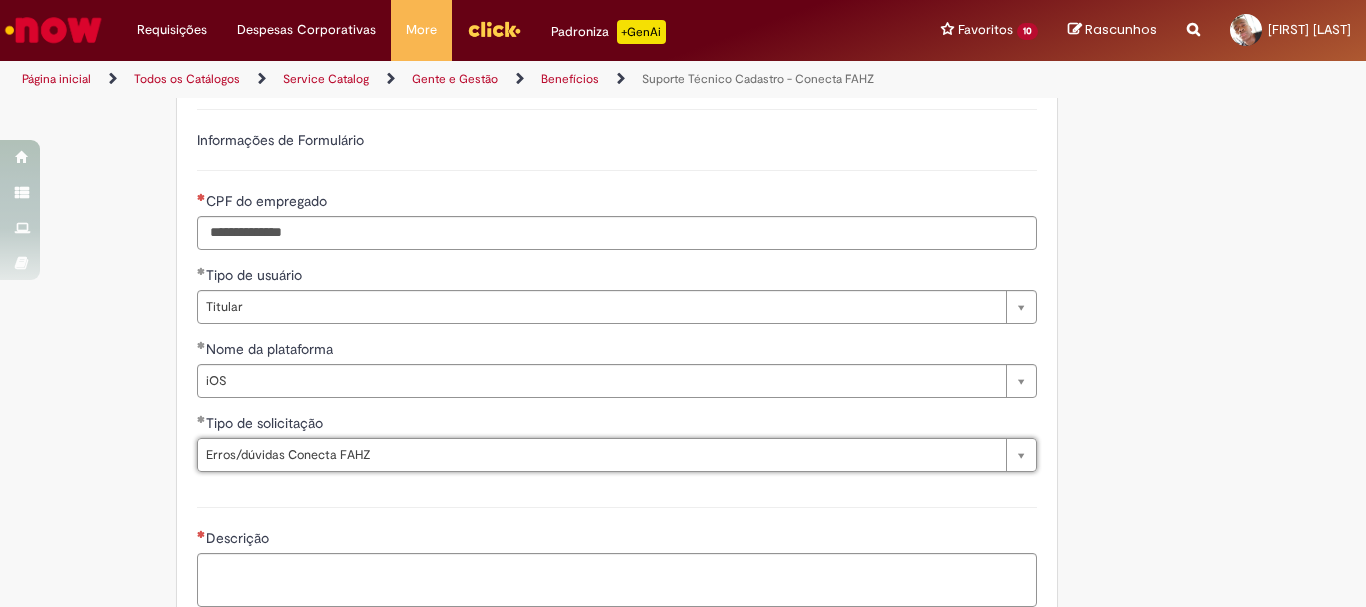scroll, scrollTop: 821, scrollLeft: 0, axis: vertical 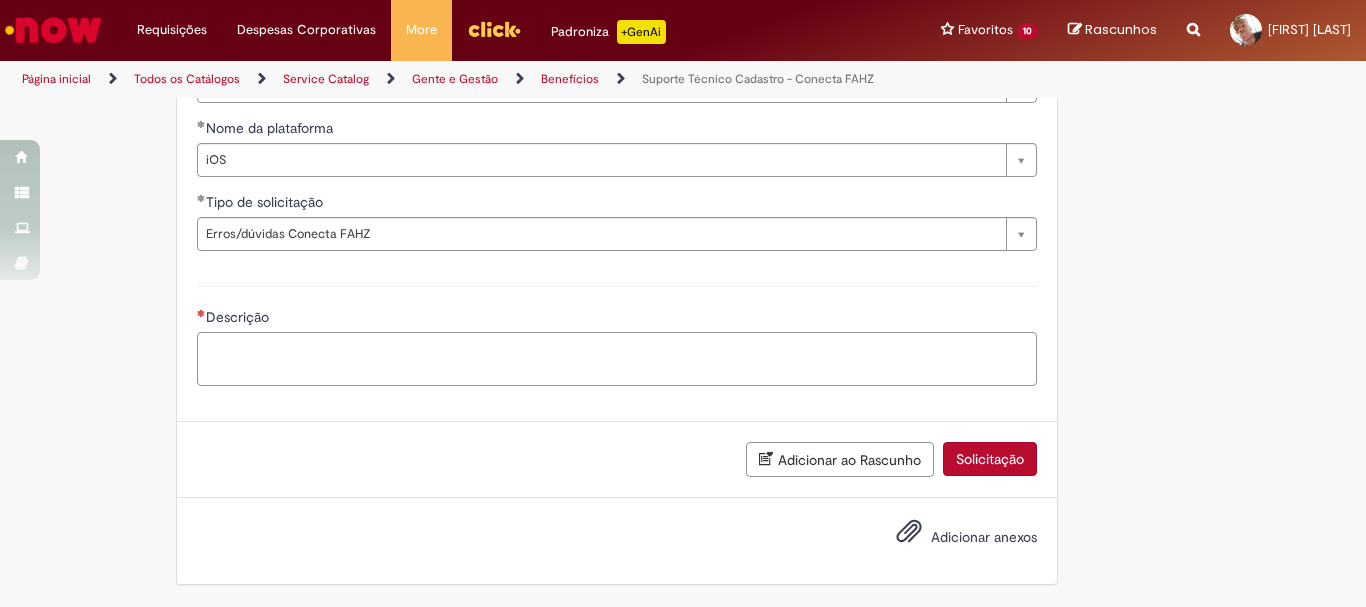 click on "Descrição" at bounding box center [617, 359] 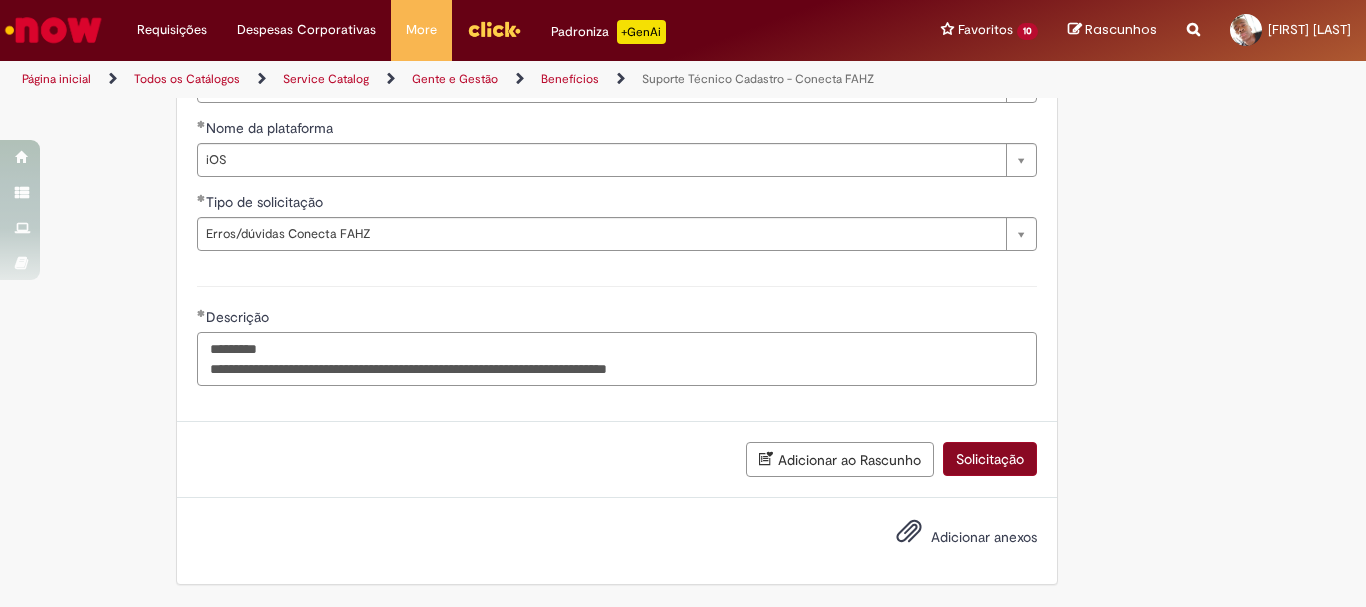type on "**********" 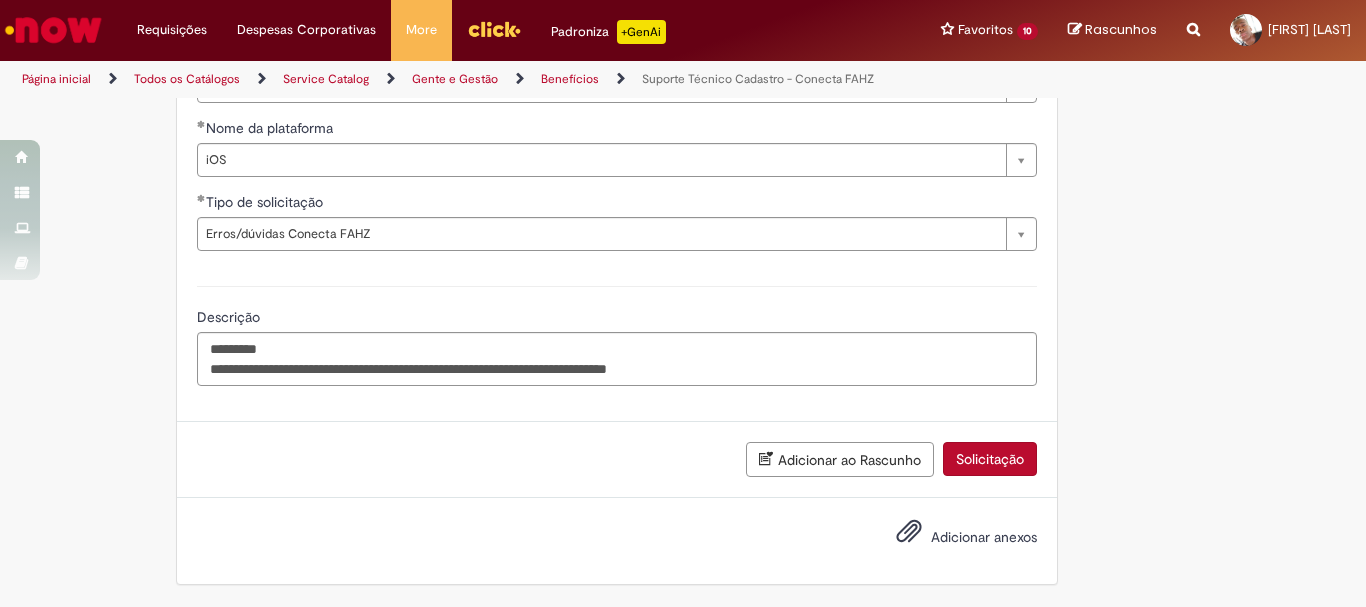 click on "Solicitação" at bounding box center (990, 459) 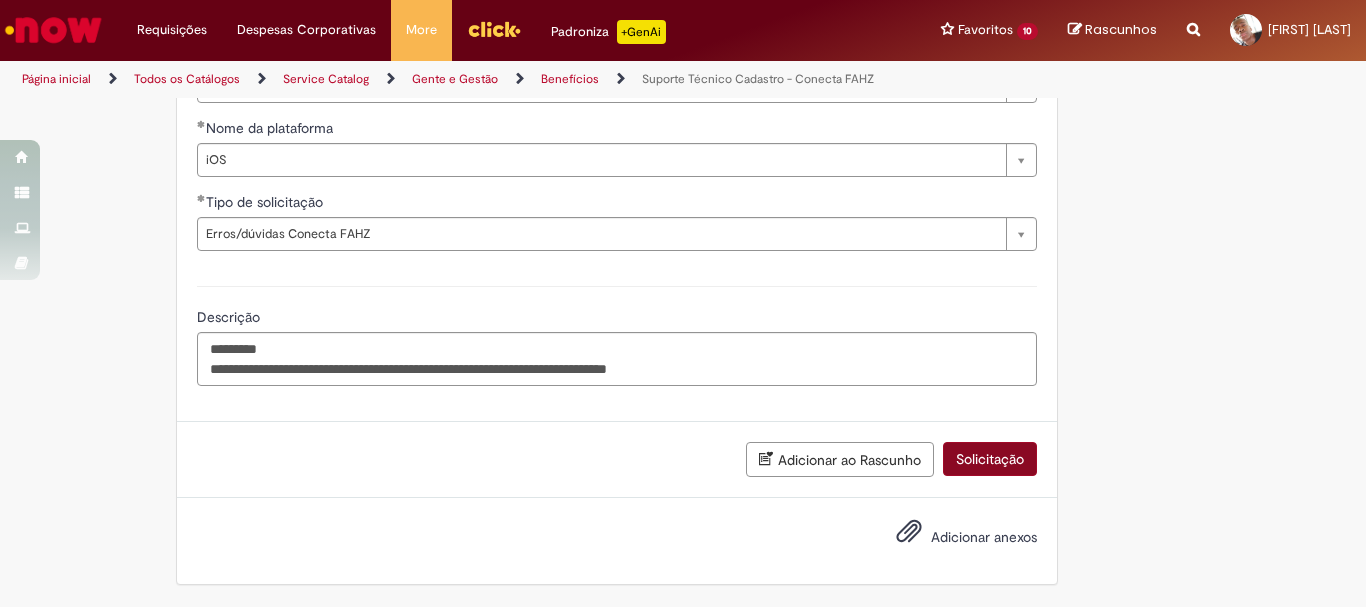 scroll, scrollTop: 480, scrollLeft: 0, axis: vertical 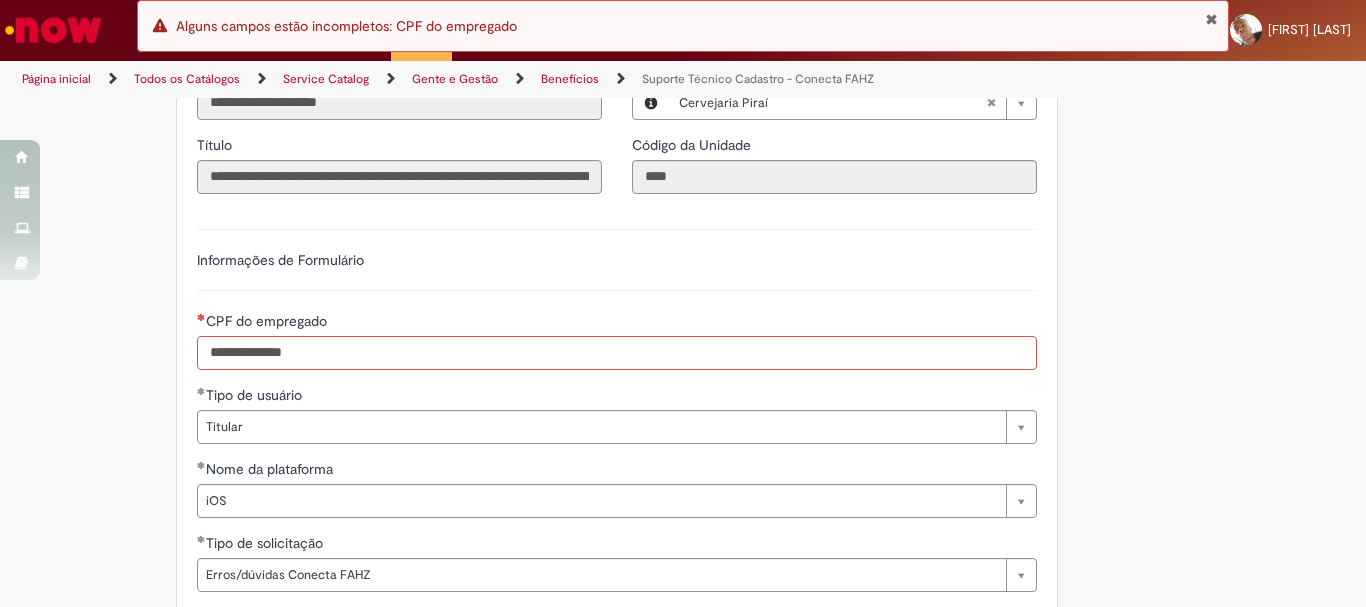 click on "CPF do empregado" at bounding box center [617, 353] 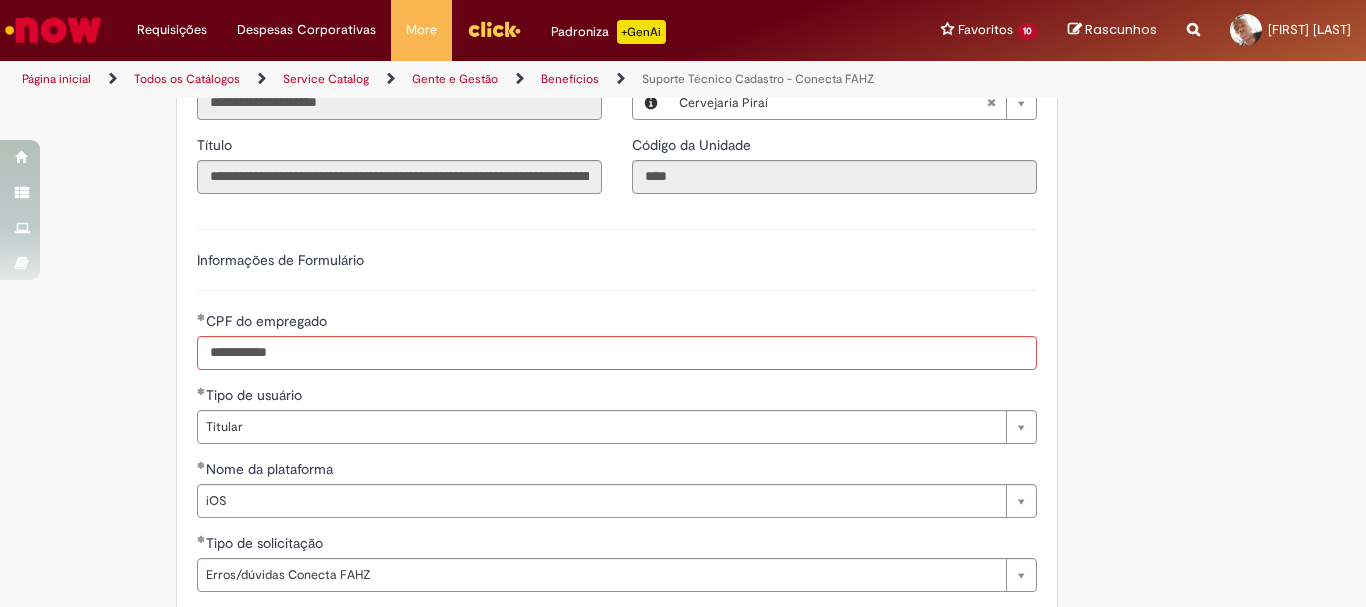 type on "**********" 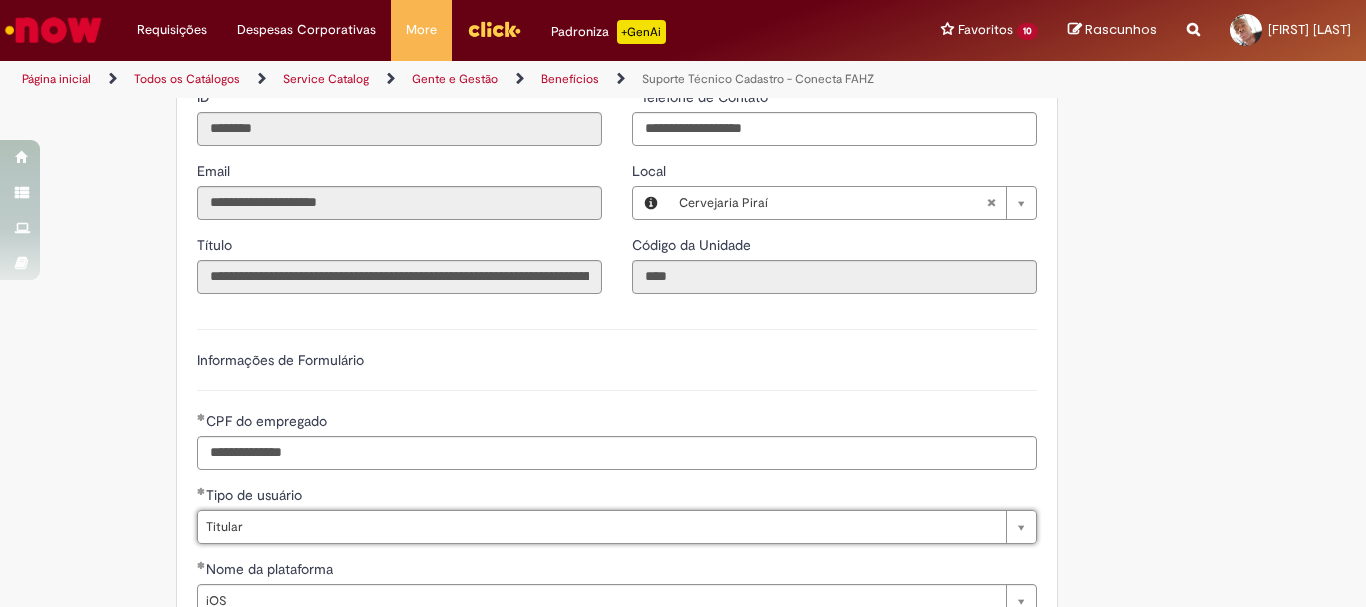 scroll, scrollTop: 821, scrollLeft: 0, axis: vertical 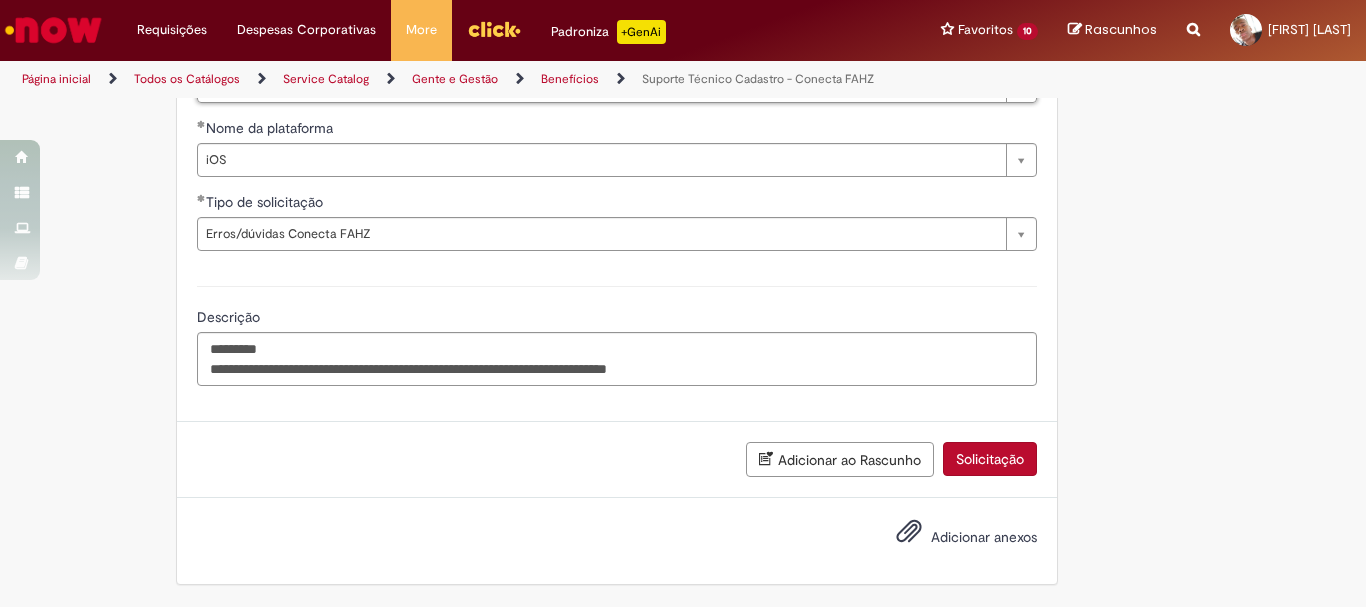 click on "Solicitação" at bounding box center [990, 459] 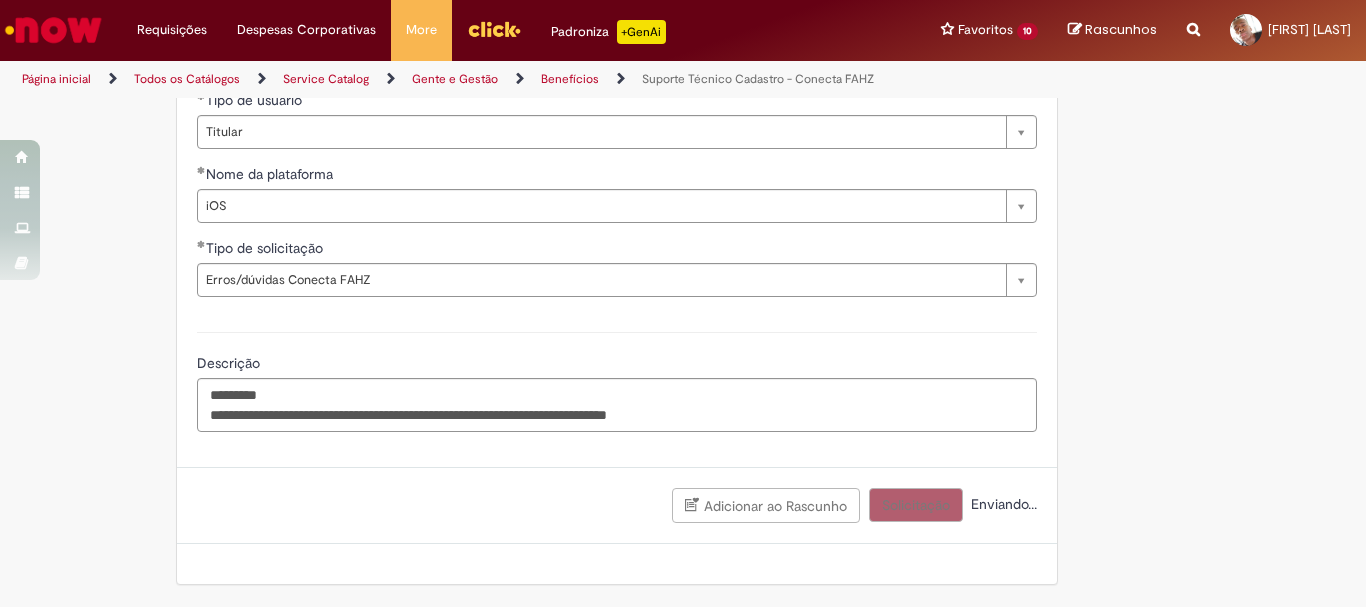 scroll, scrollTop: 775, scrollLeft: 0, axis: vertical 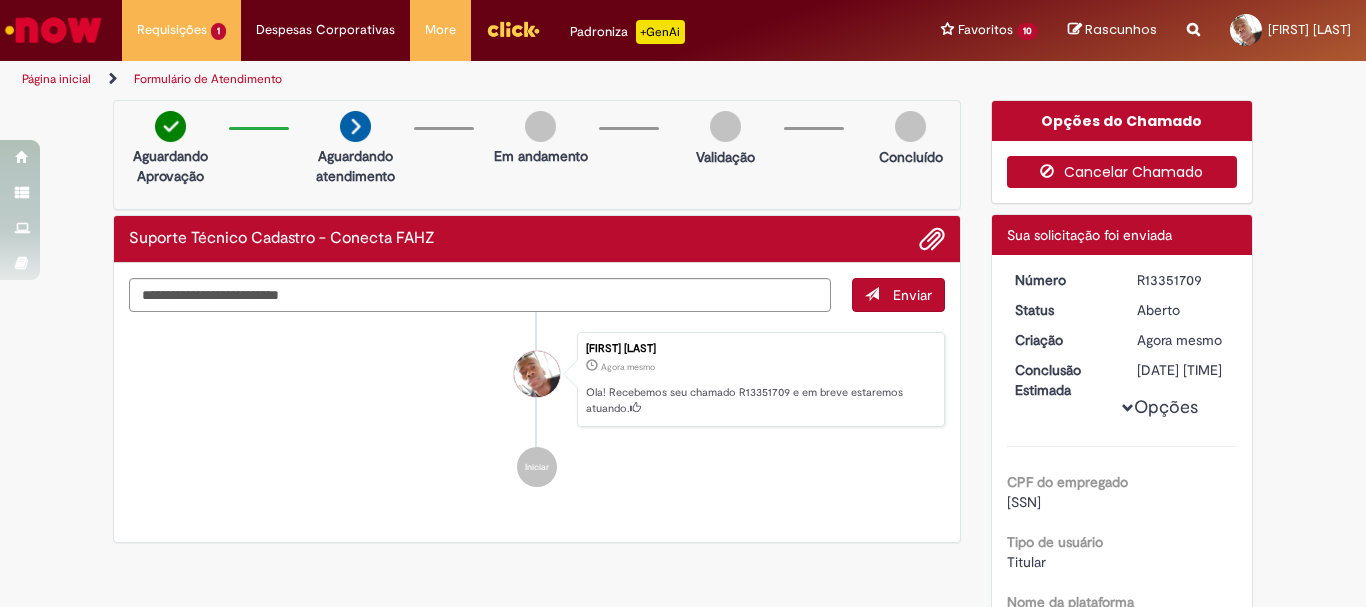 click on "Cancelar Chamado" at bounding box center (1122, 172) 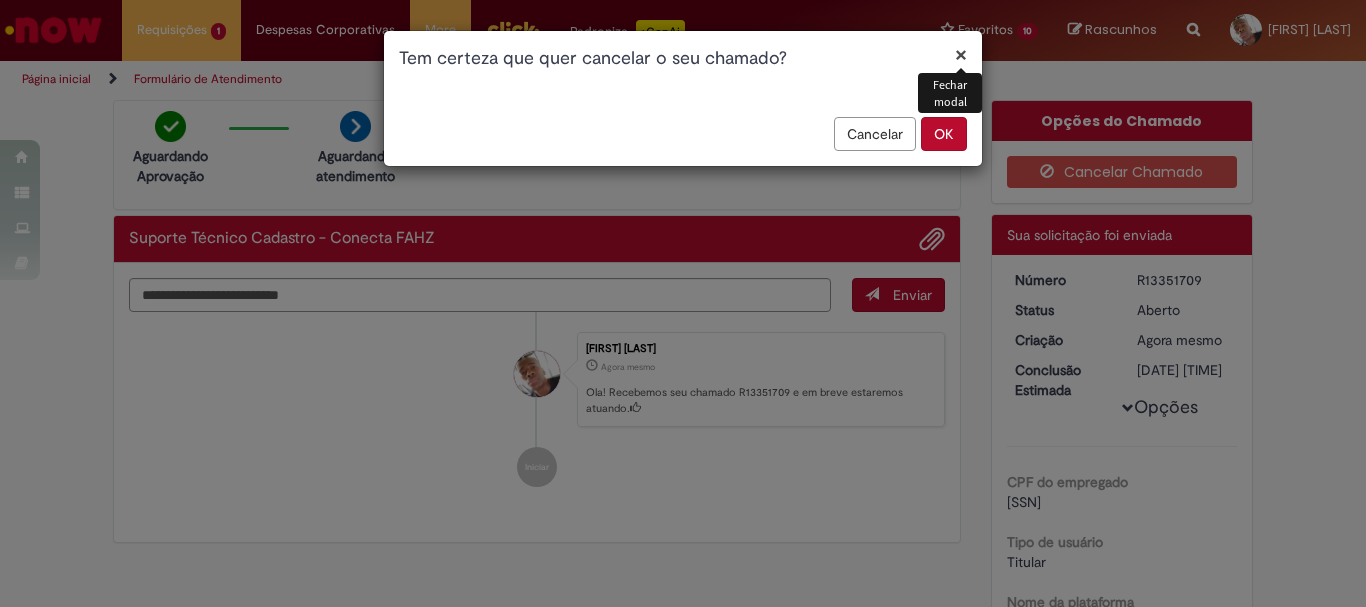 click on "OK" at bounding box center (944, 134) 